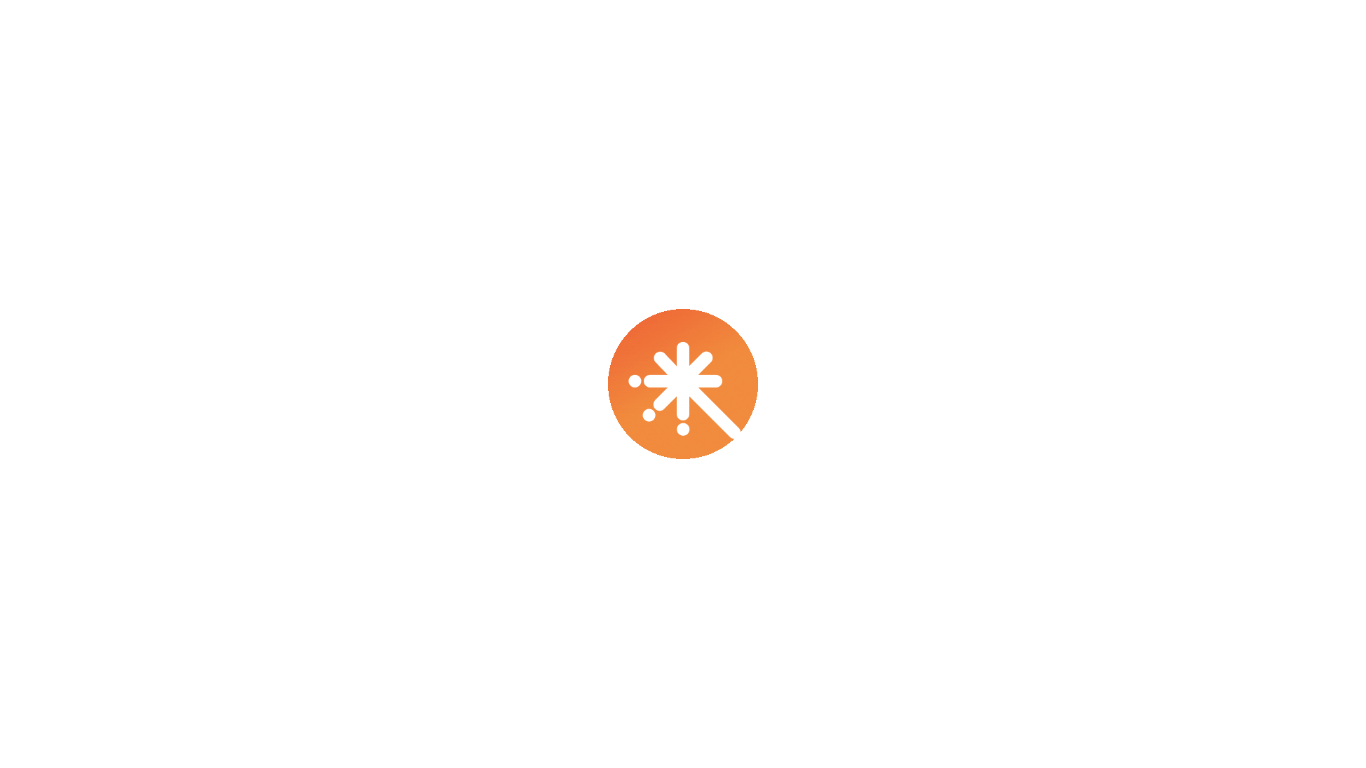 scroll, scrollTop: 0, scrollLeft: 0, axis: both 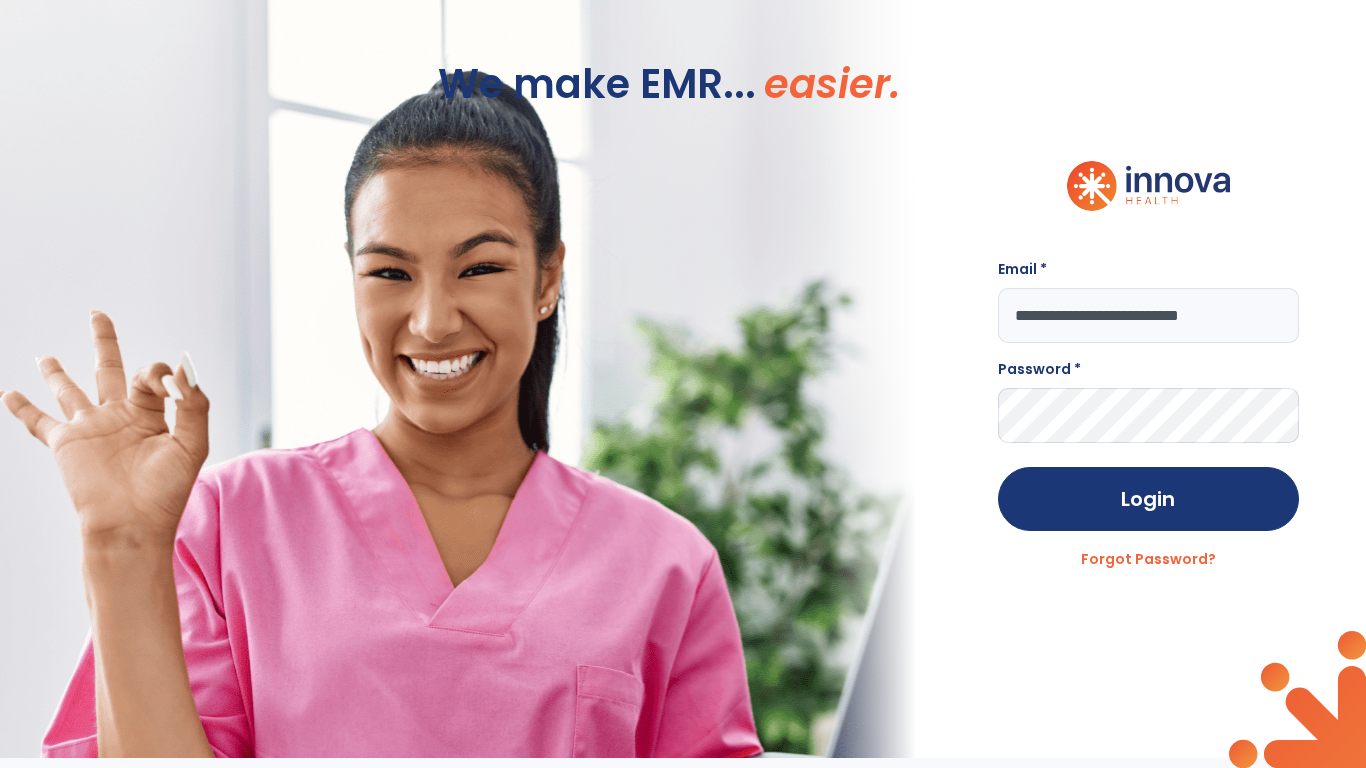 type on "**********" 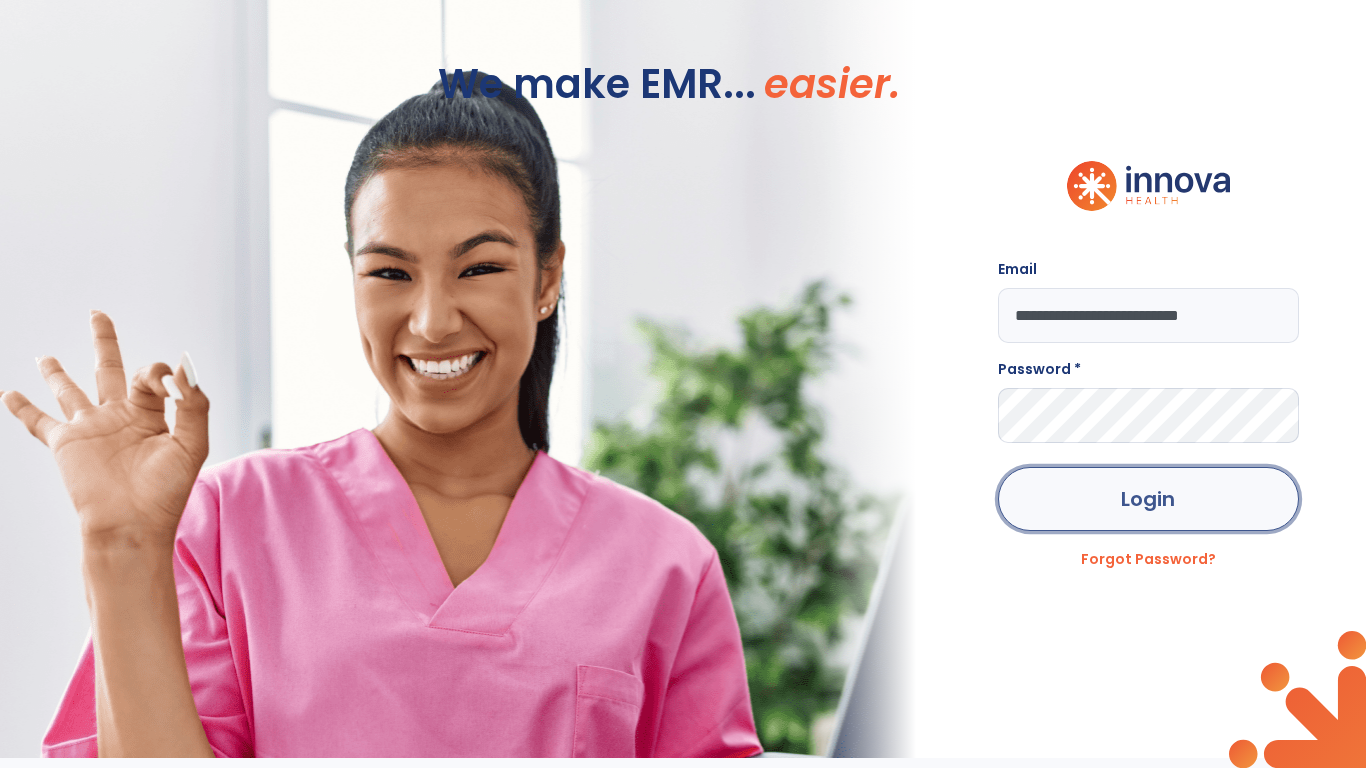 click on "Login" 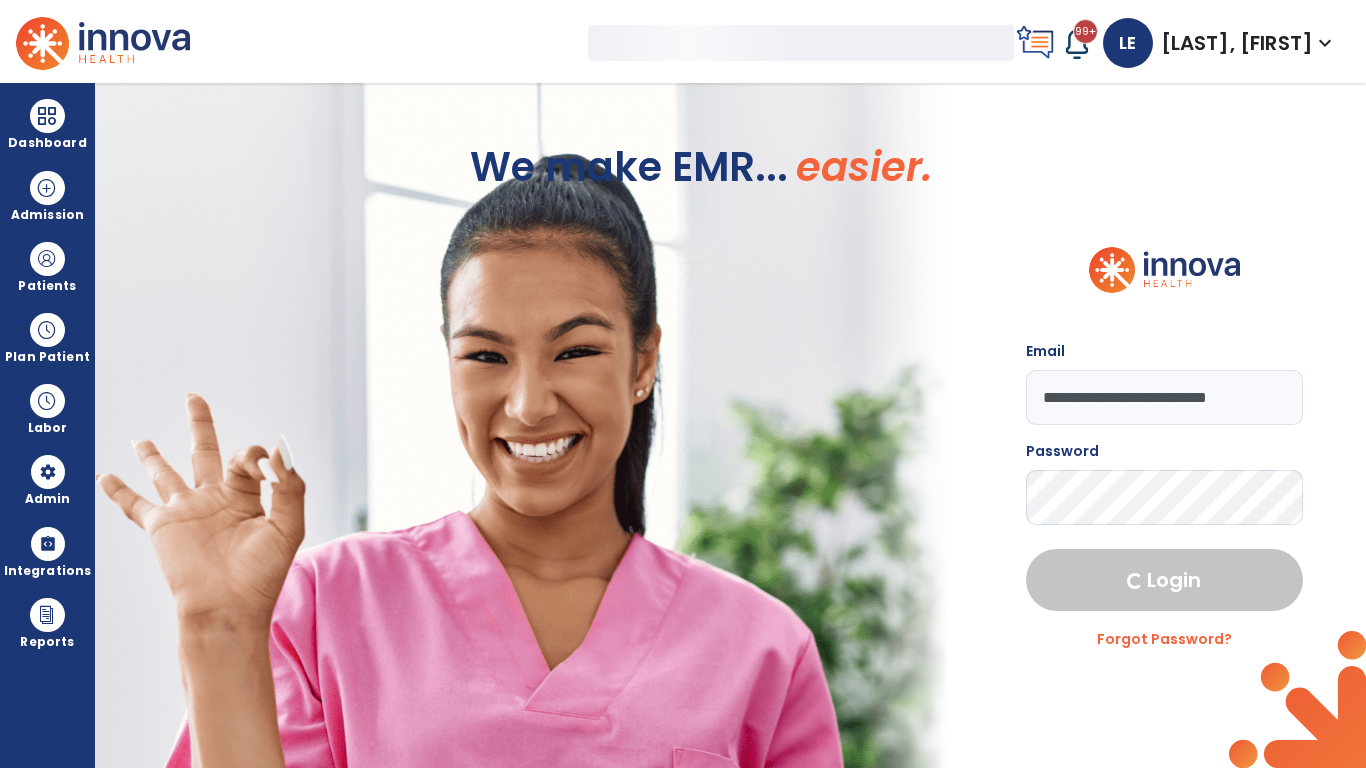select on "***" 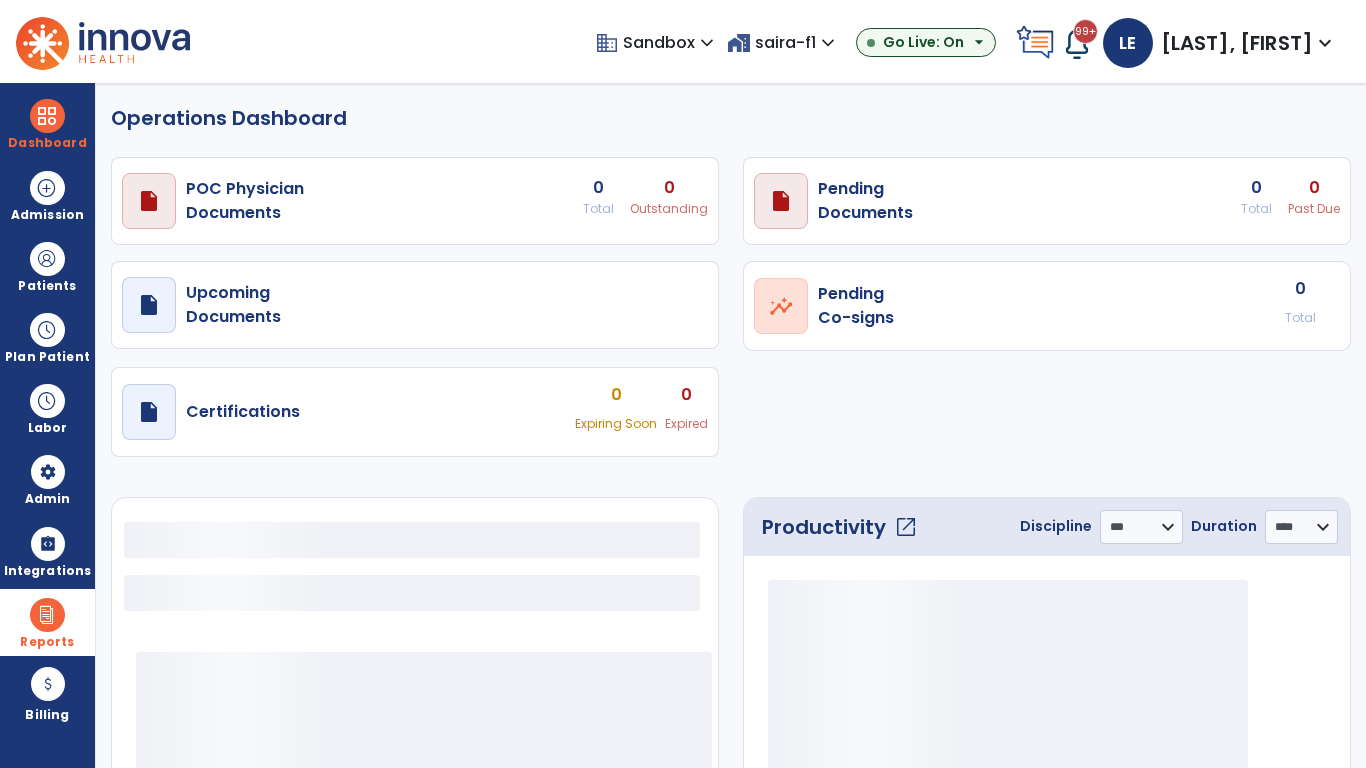 click at bounding box center [47, 615] 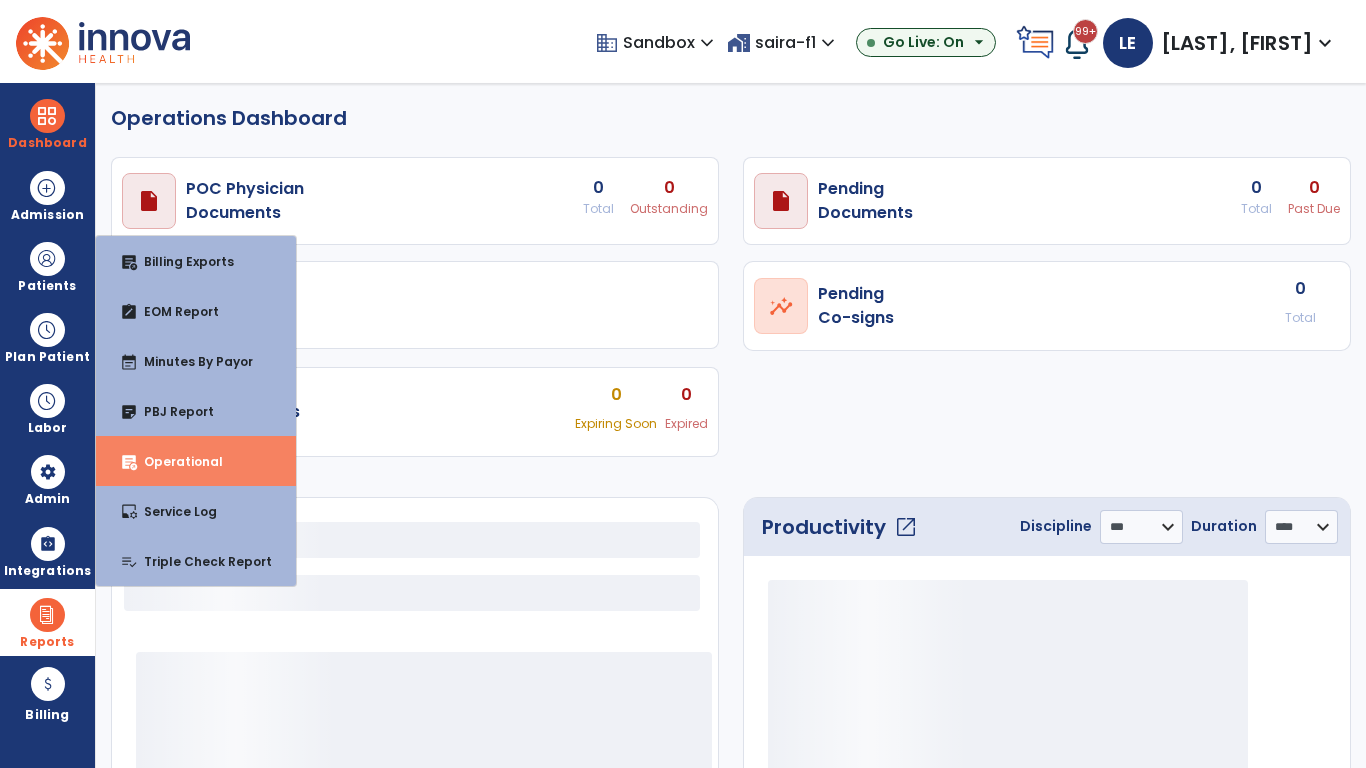 click on "Operational" at bounding box center [175, 461] 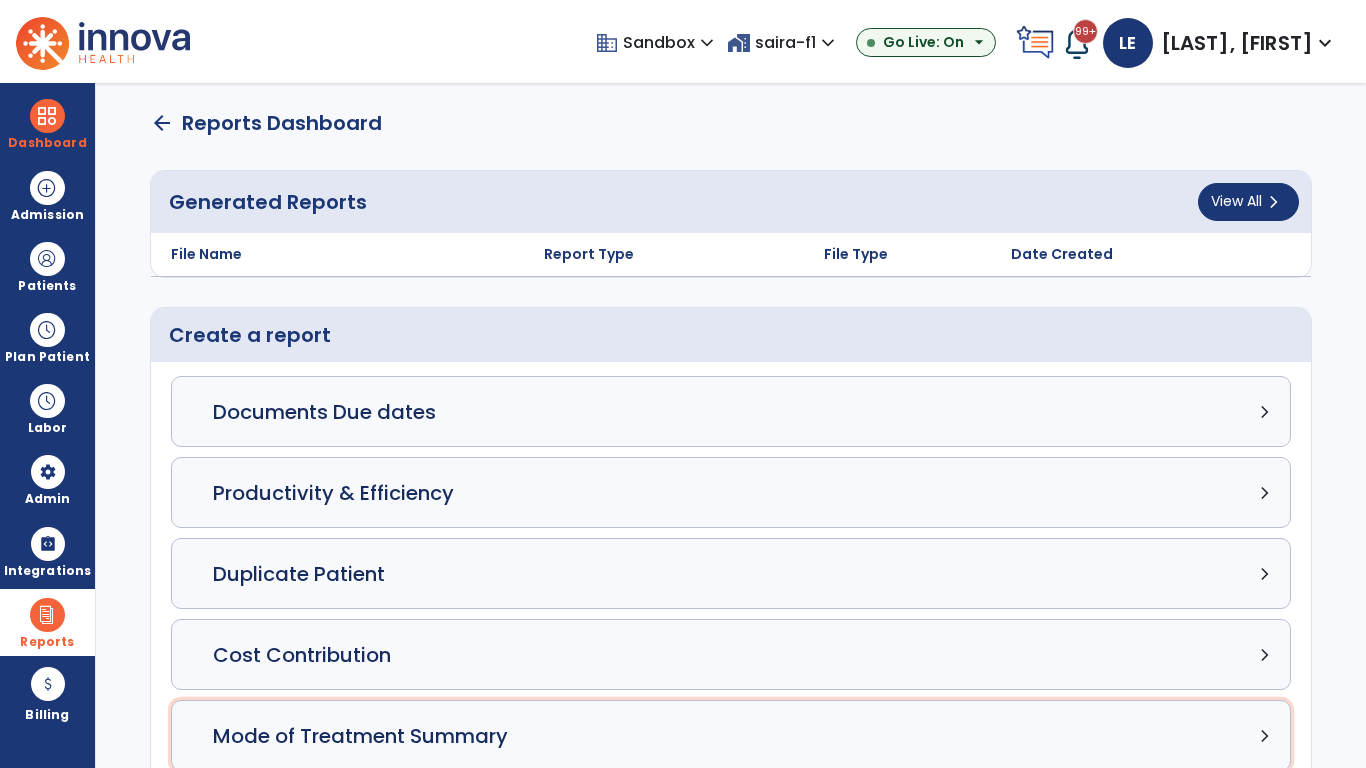 click on "Mode of Treatment Summary chevron_right" 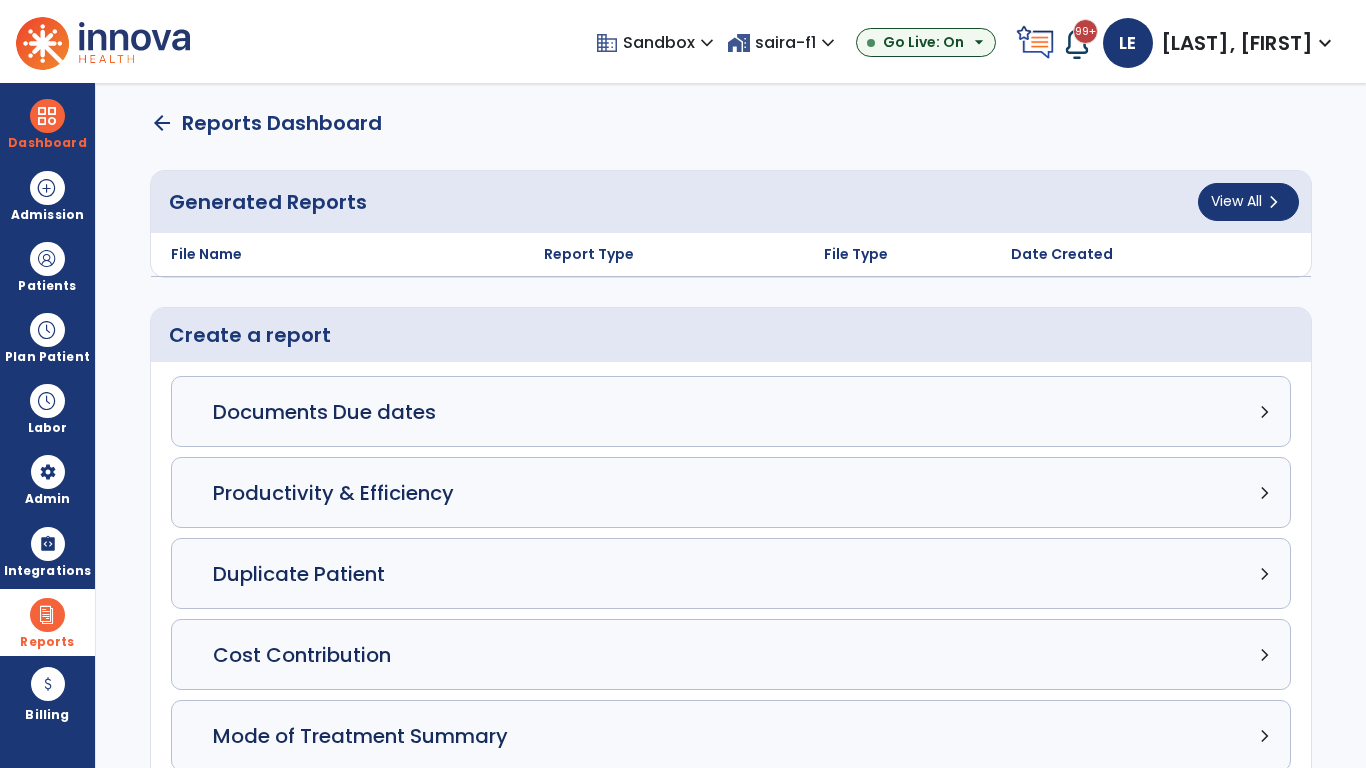 select on "*****" 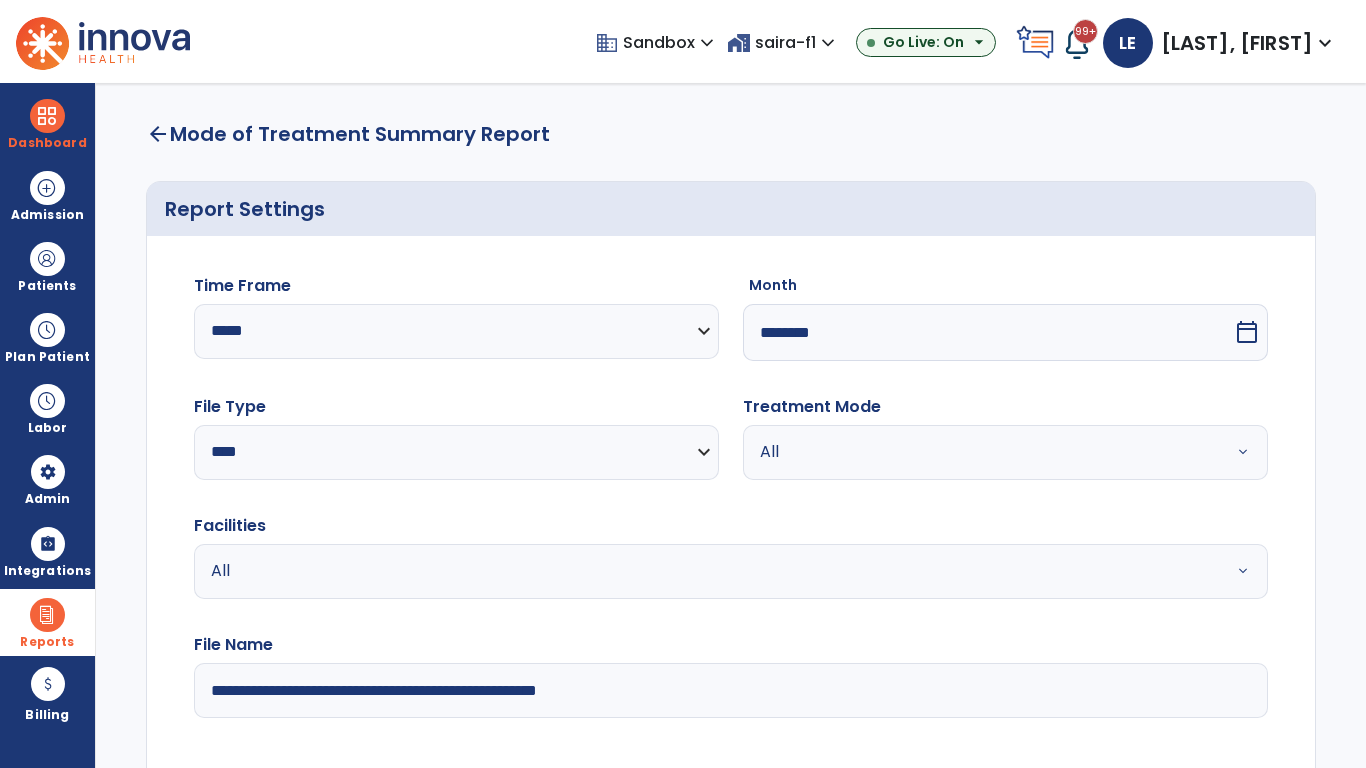scroll, scrollTop: 3, scrollLeft: 0, axis: vertical 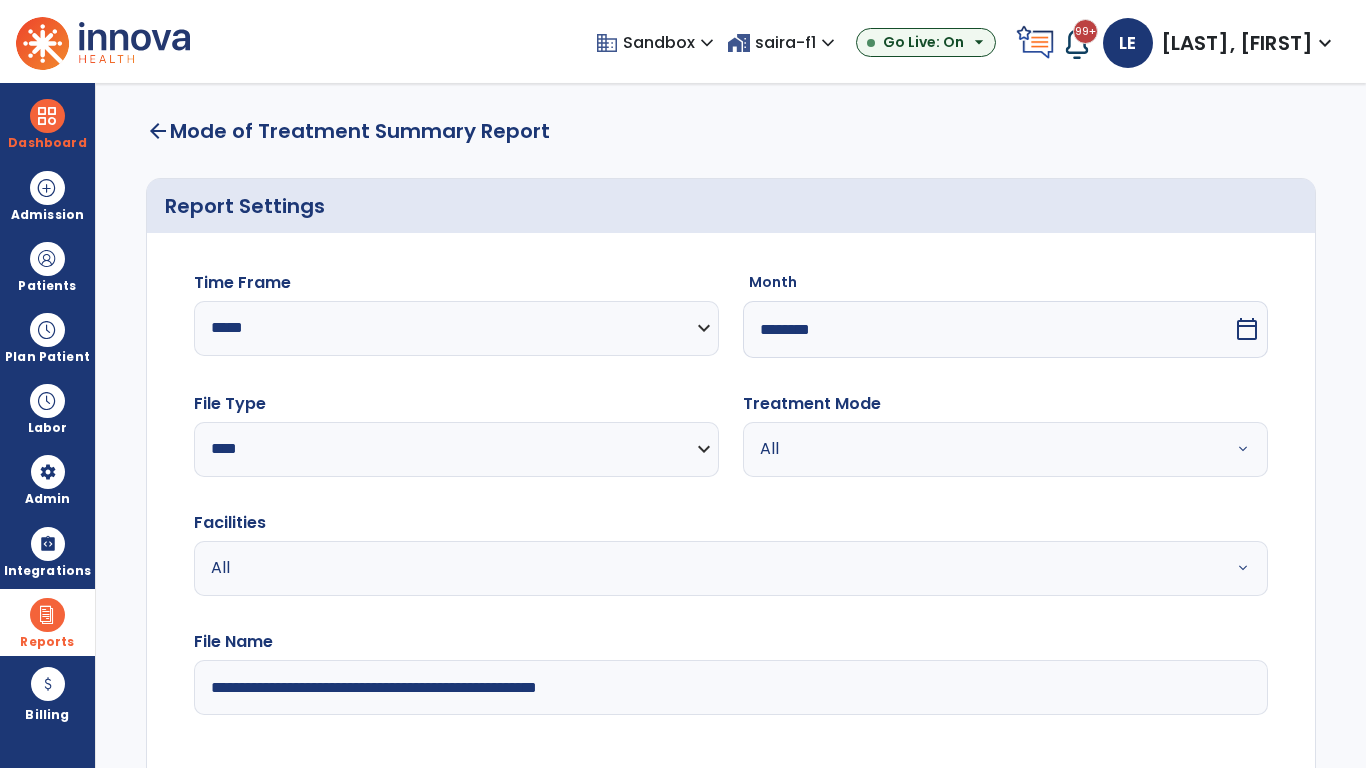 select on "*****" 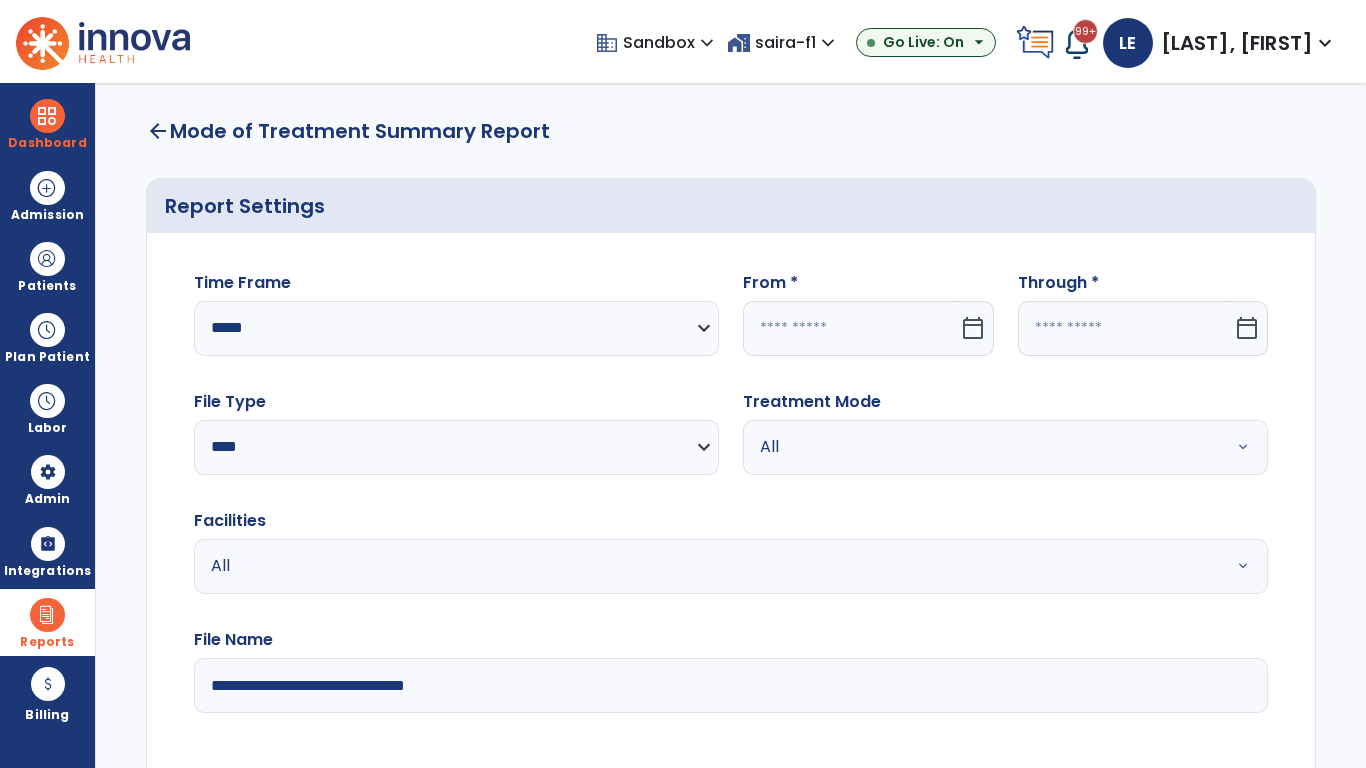click 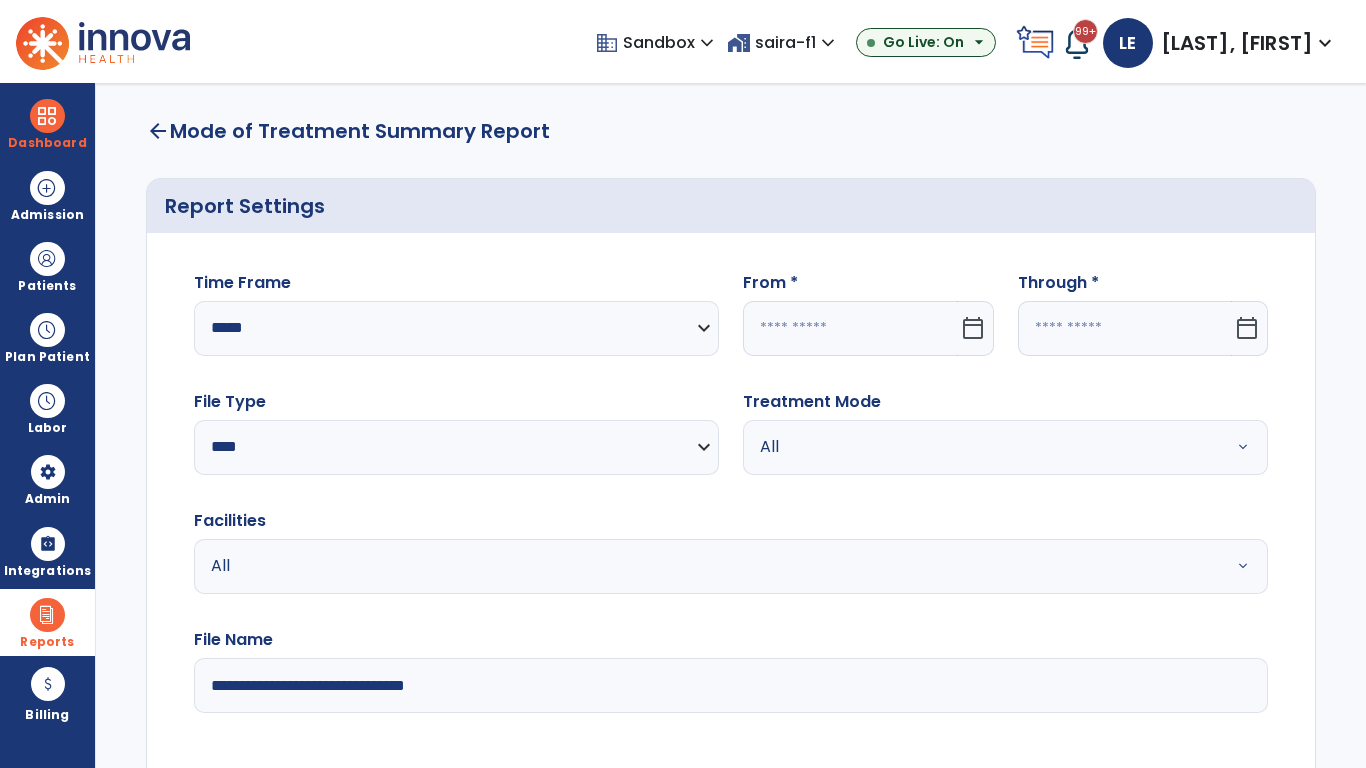 select on "*" 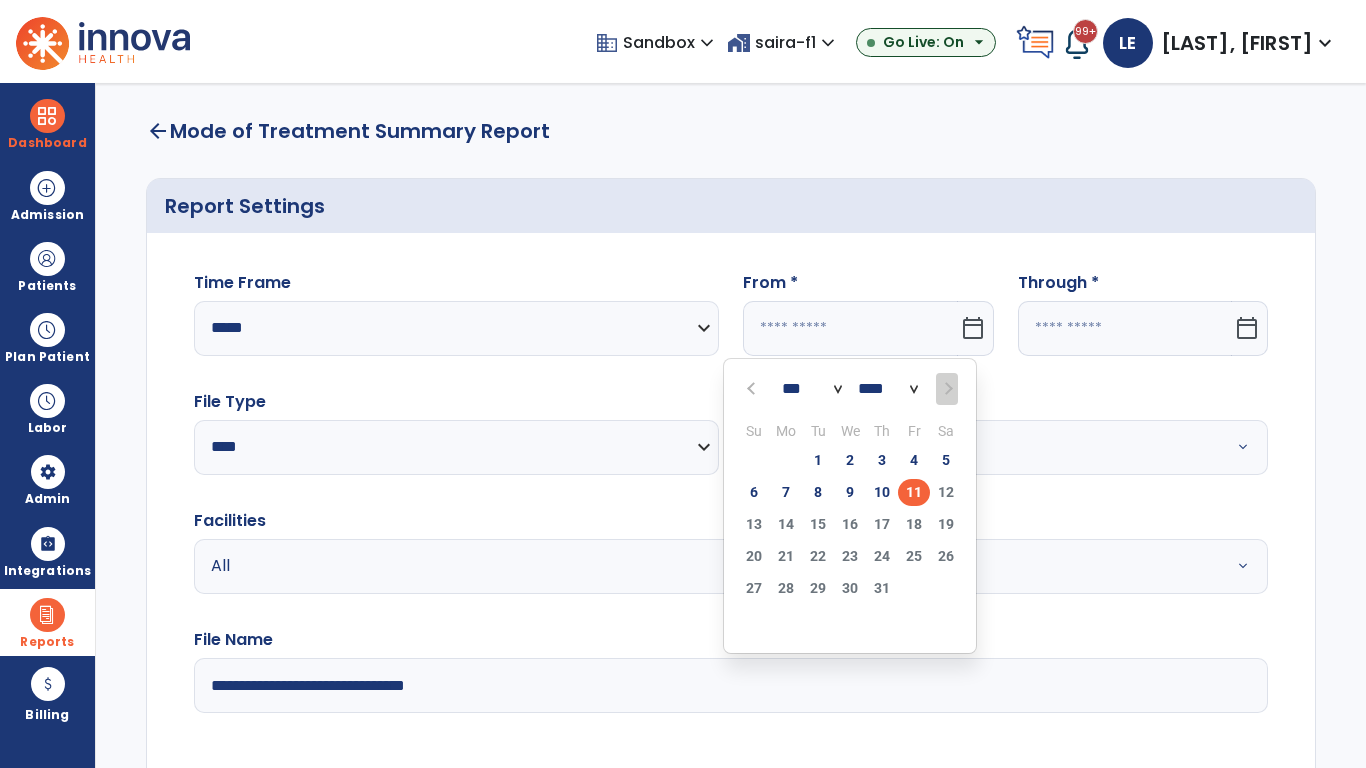 select on "****" 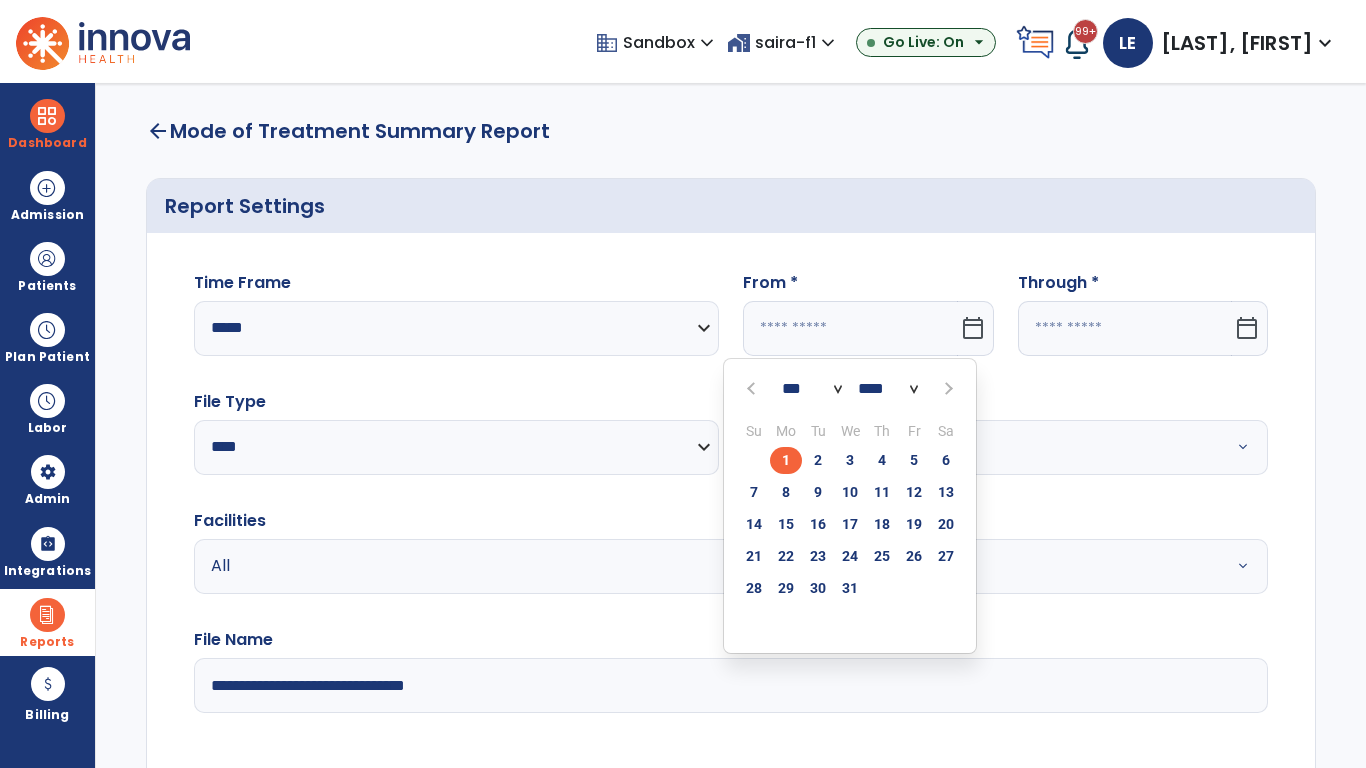 select on "**" 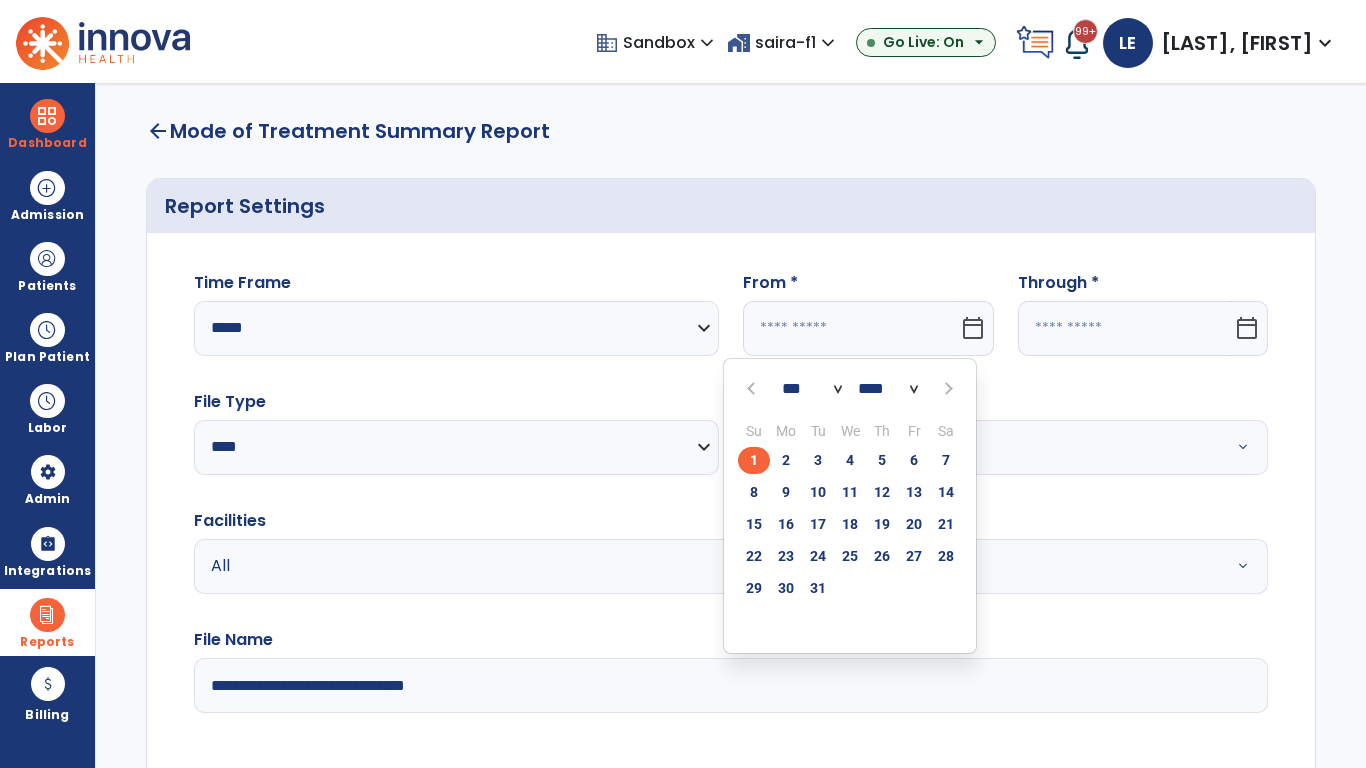 click on "1" 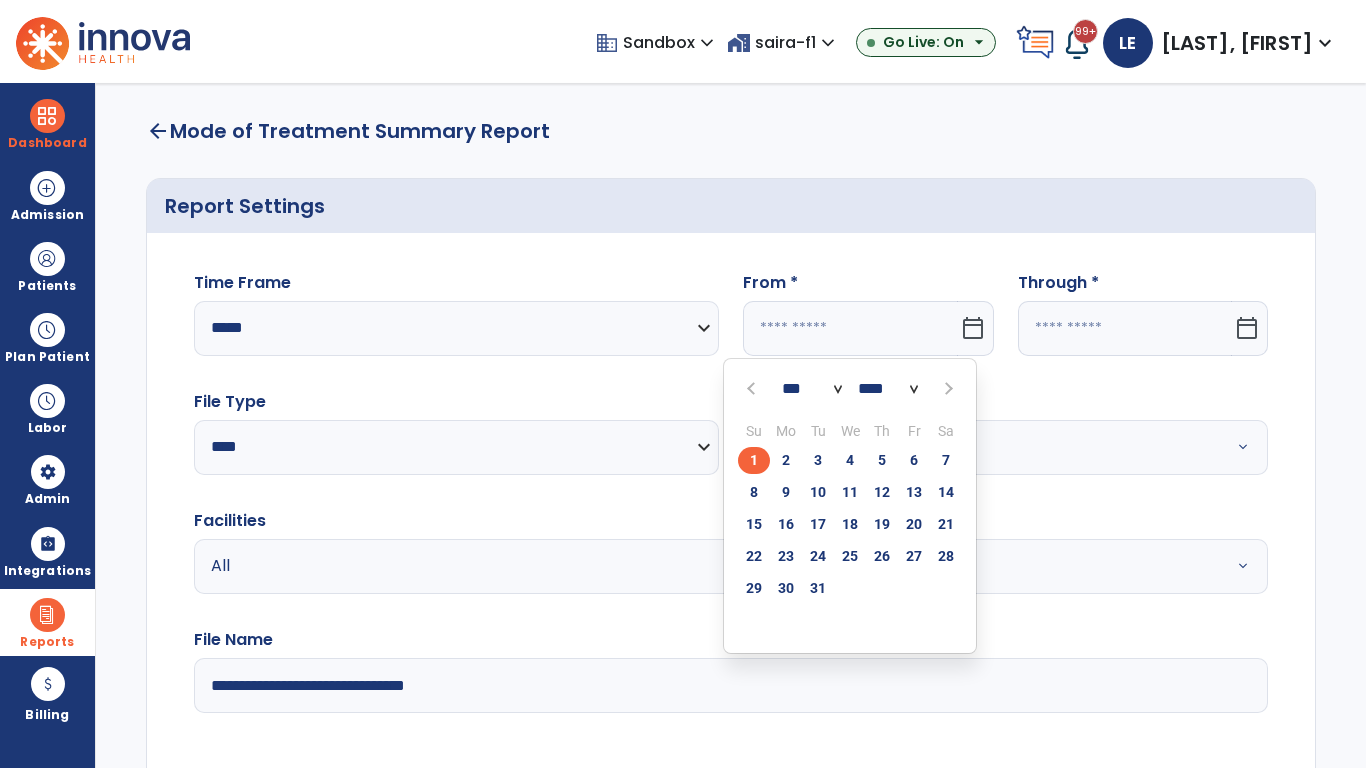 type on "**********" 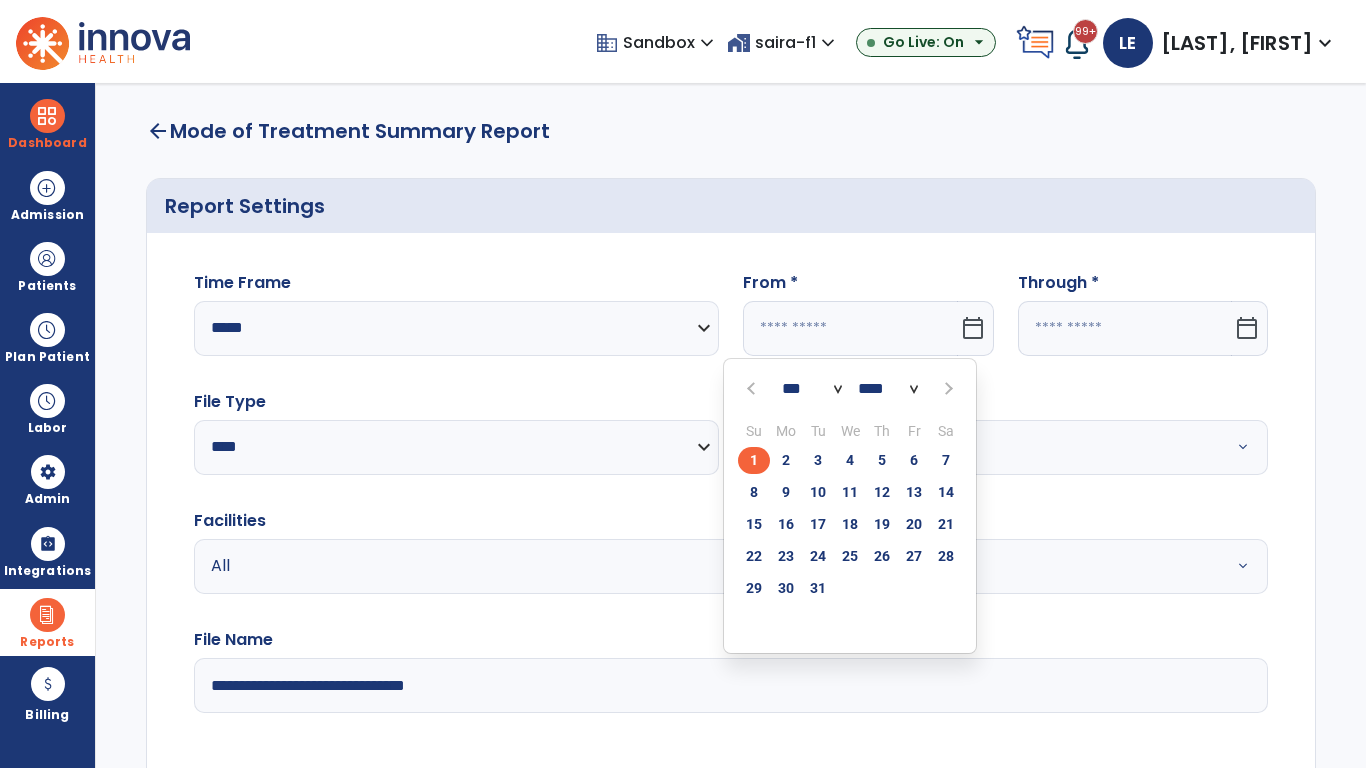 type on "*********" 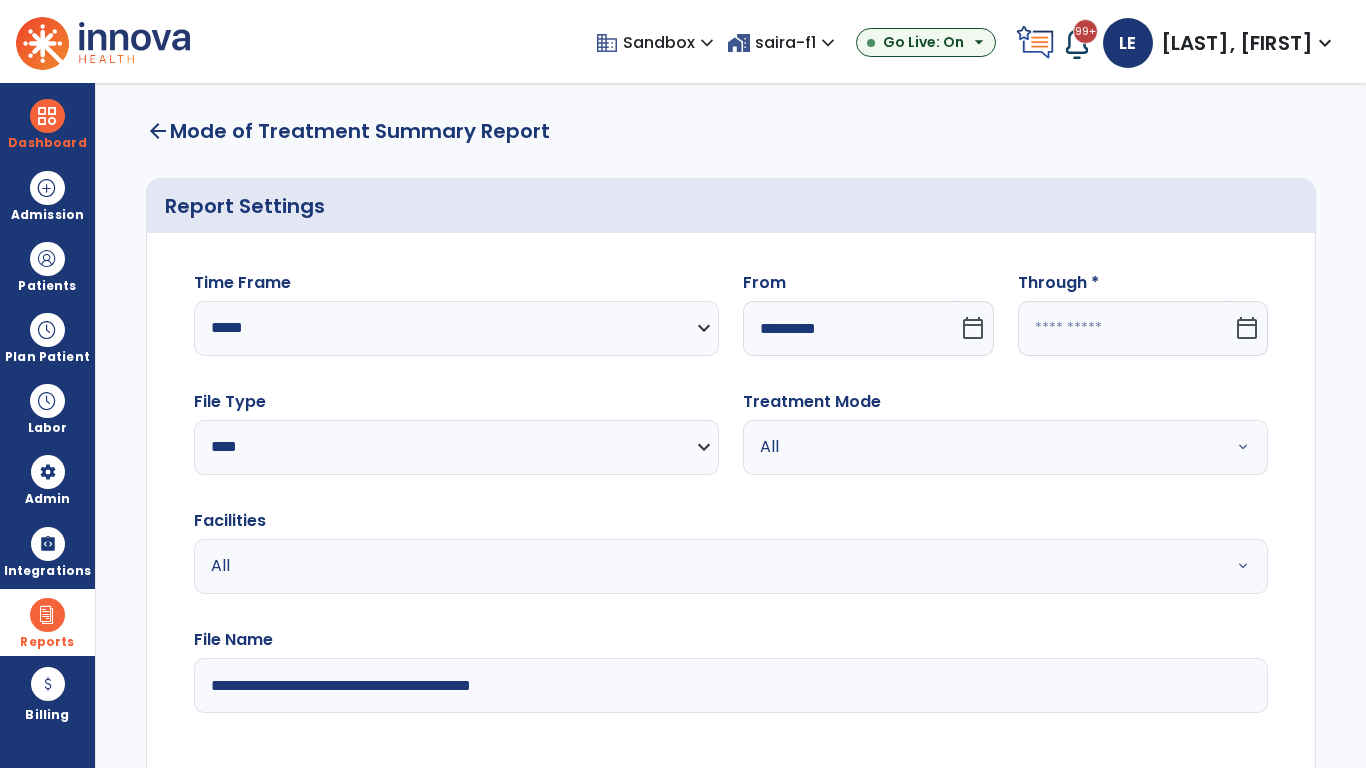 click 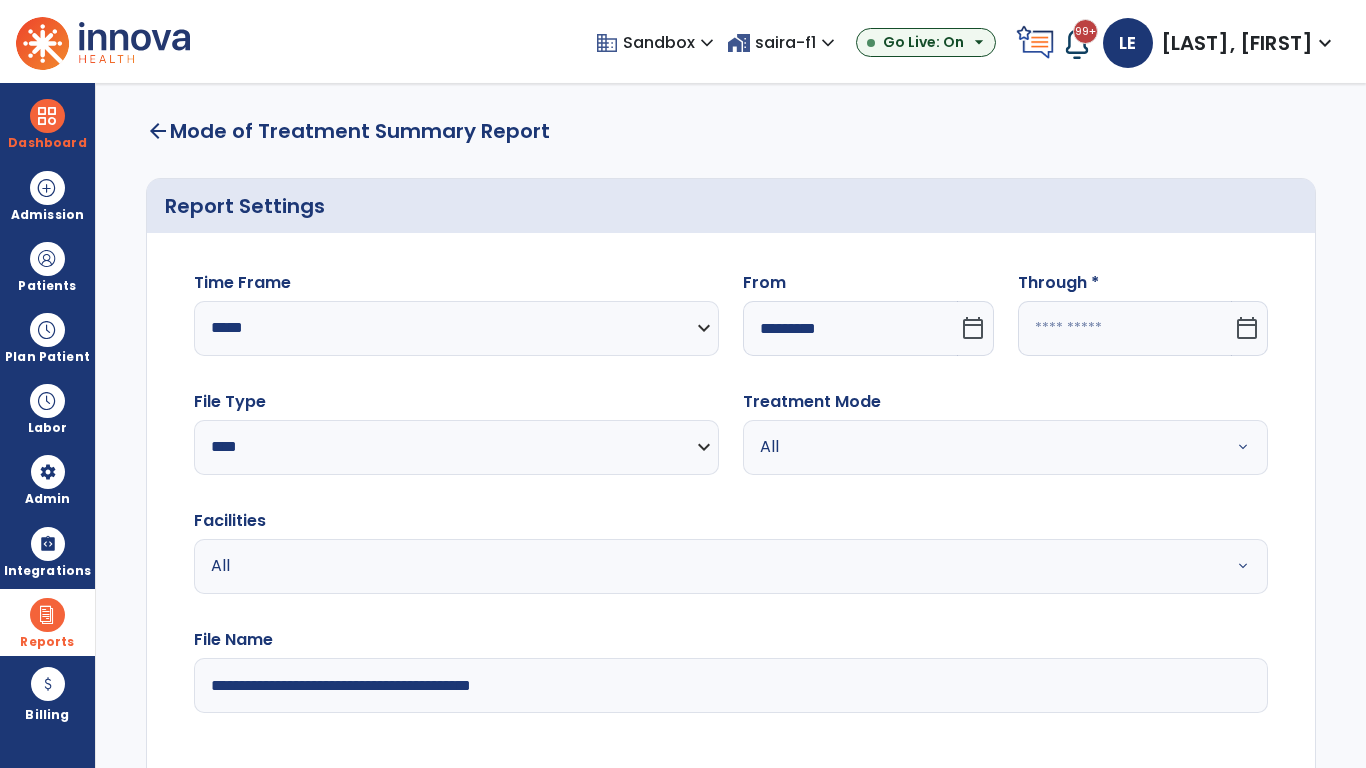 select on "*" 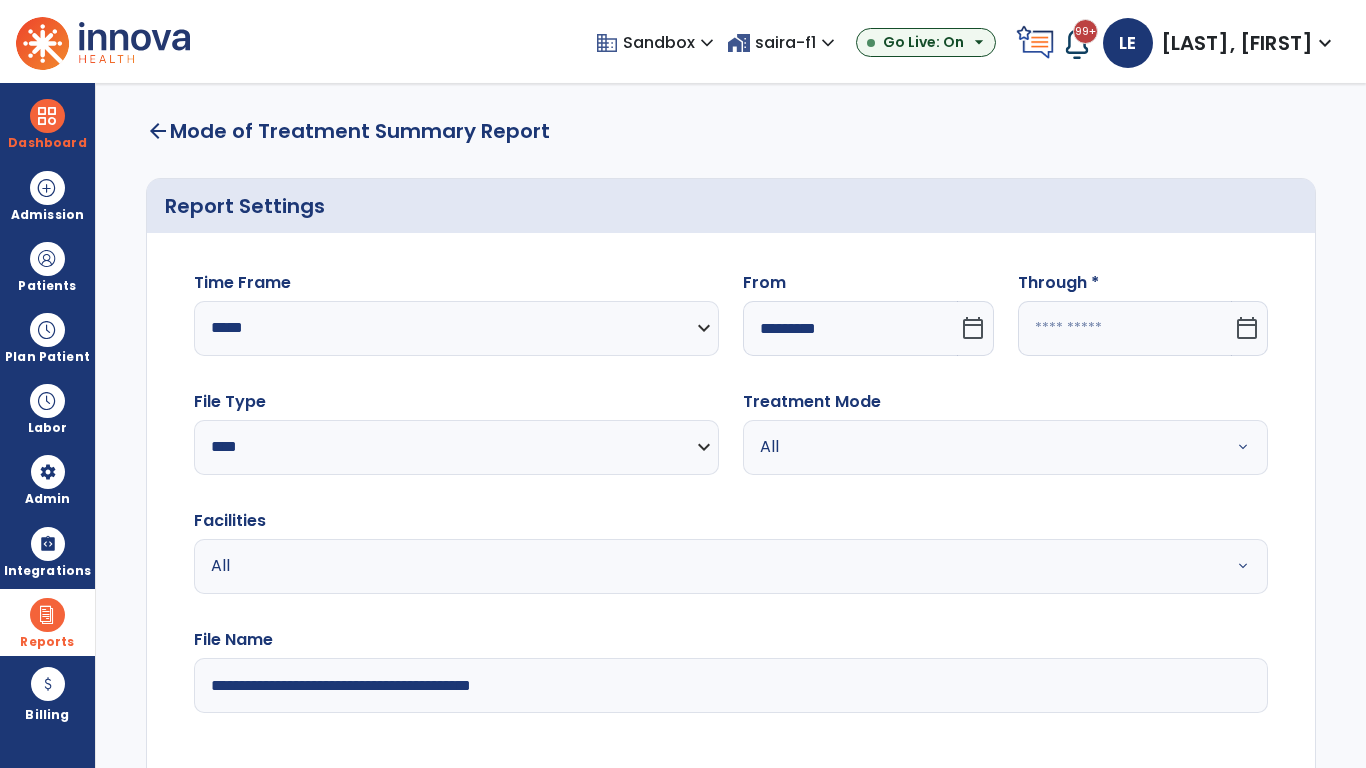 select on "****" 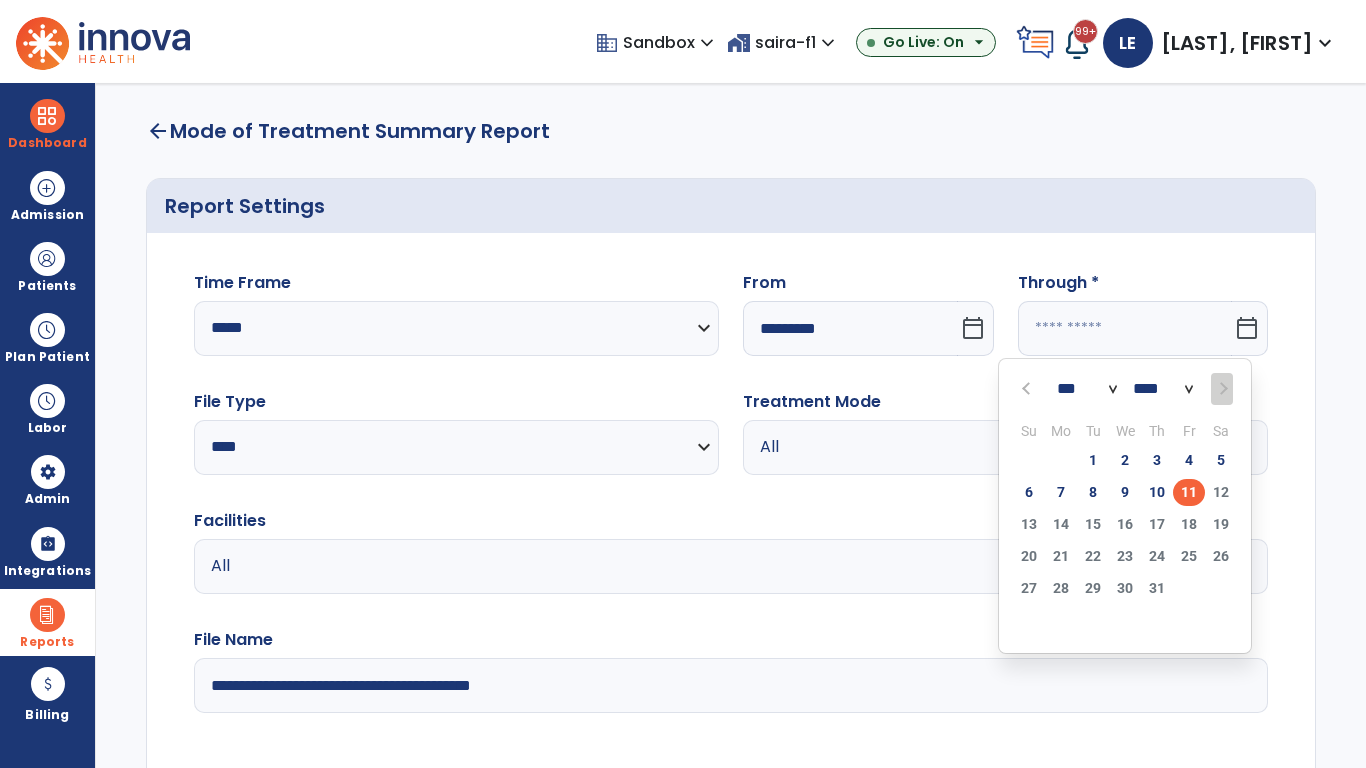 select on "*" 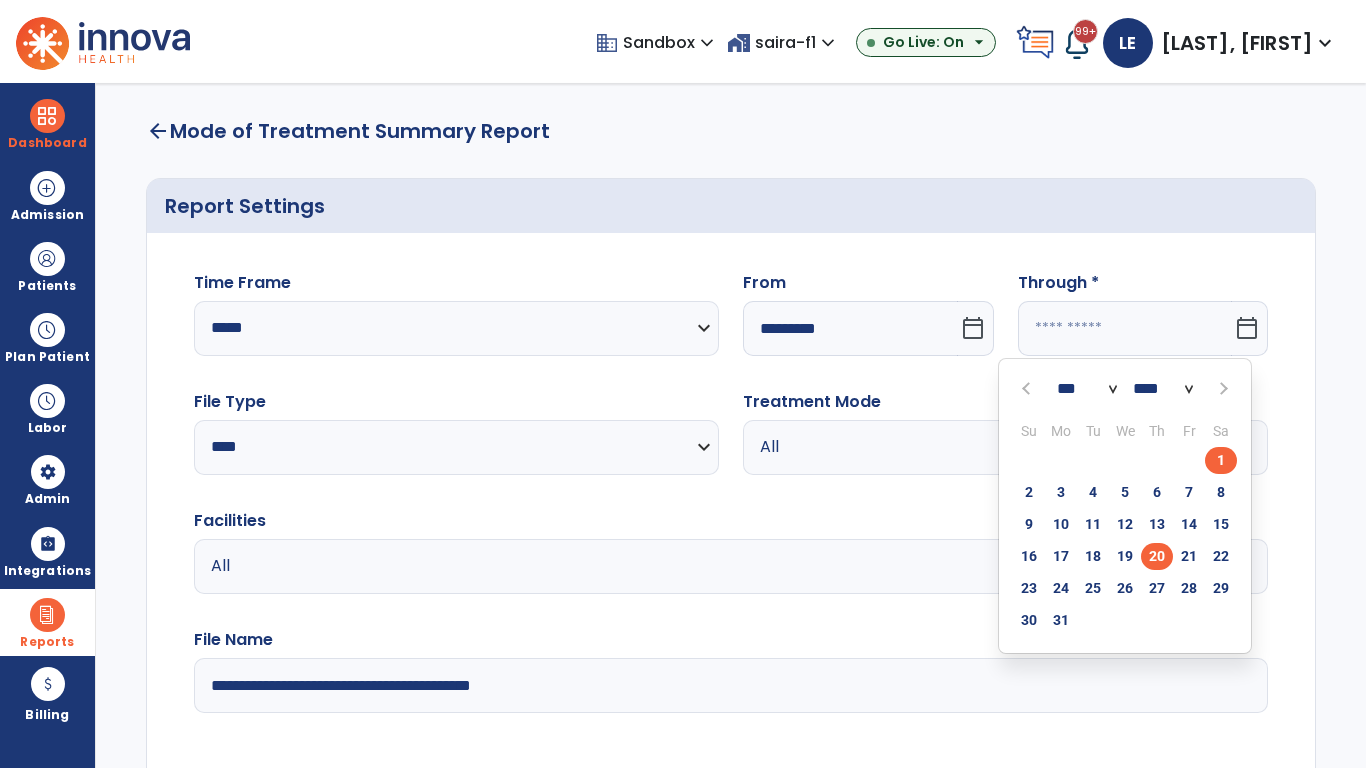 click on "20" 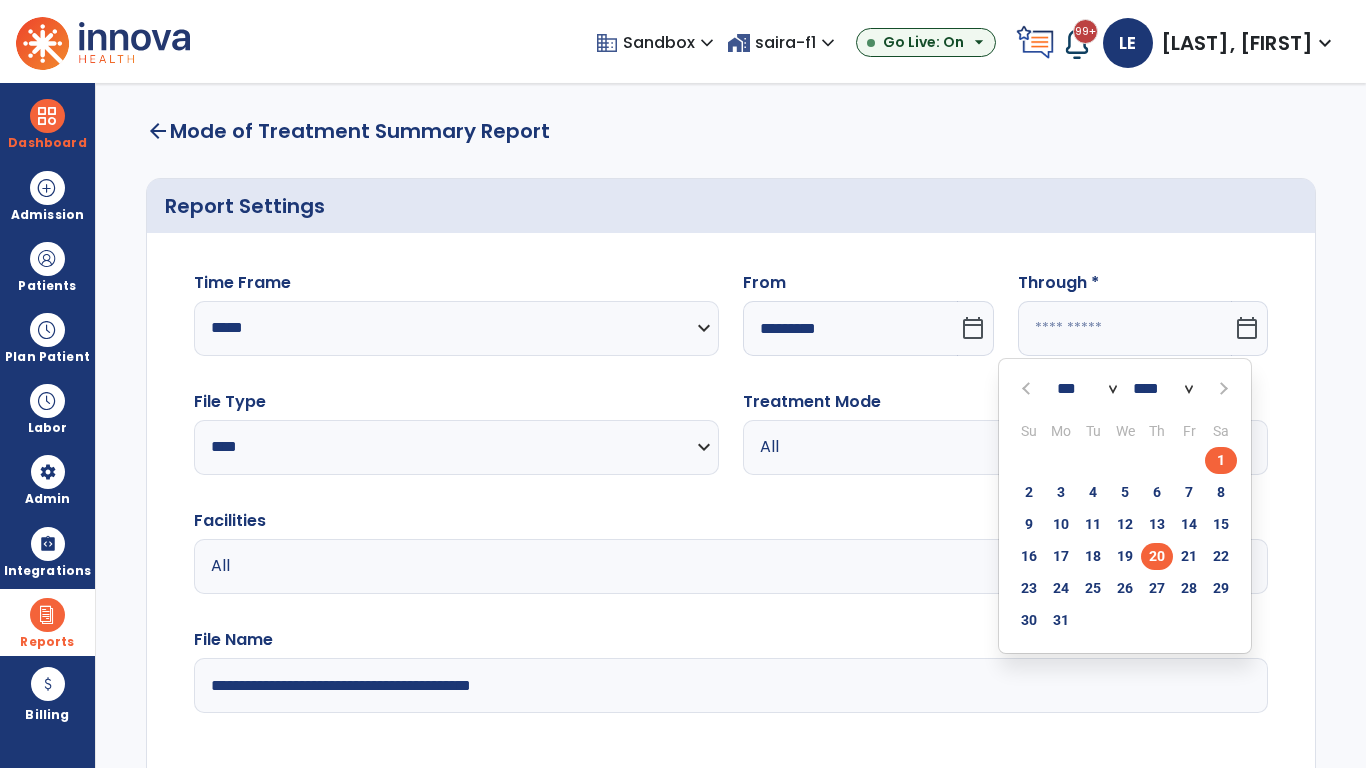 type on "**********" 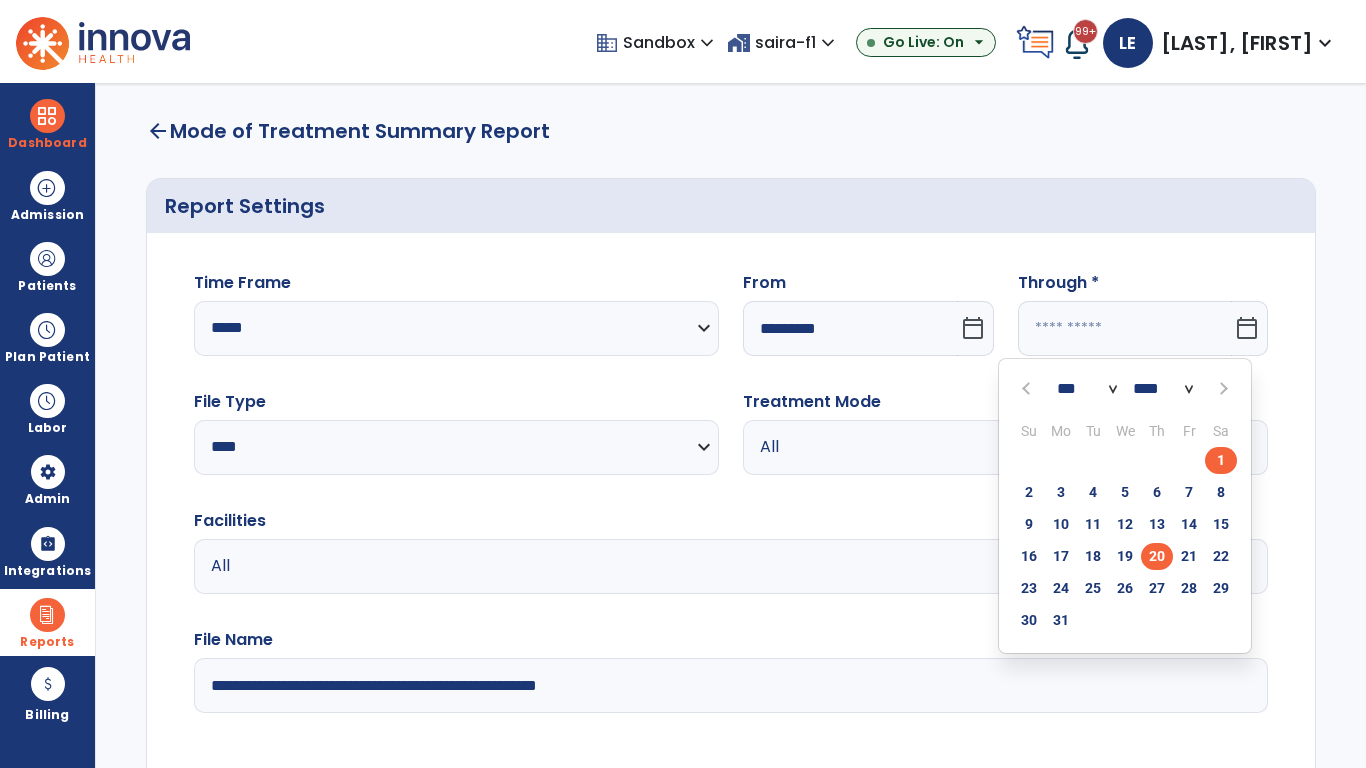type on "*********" 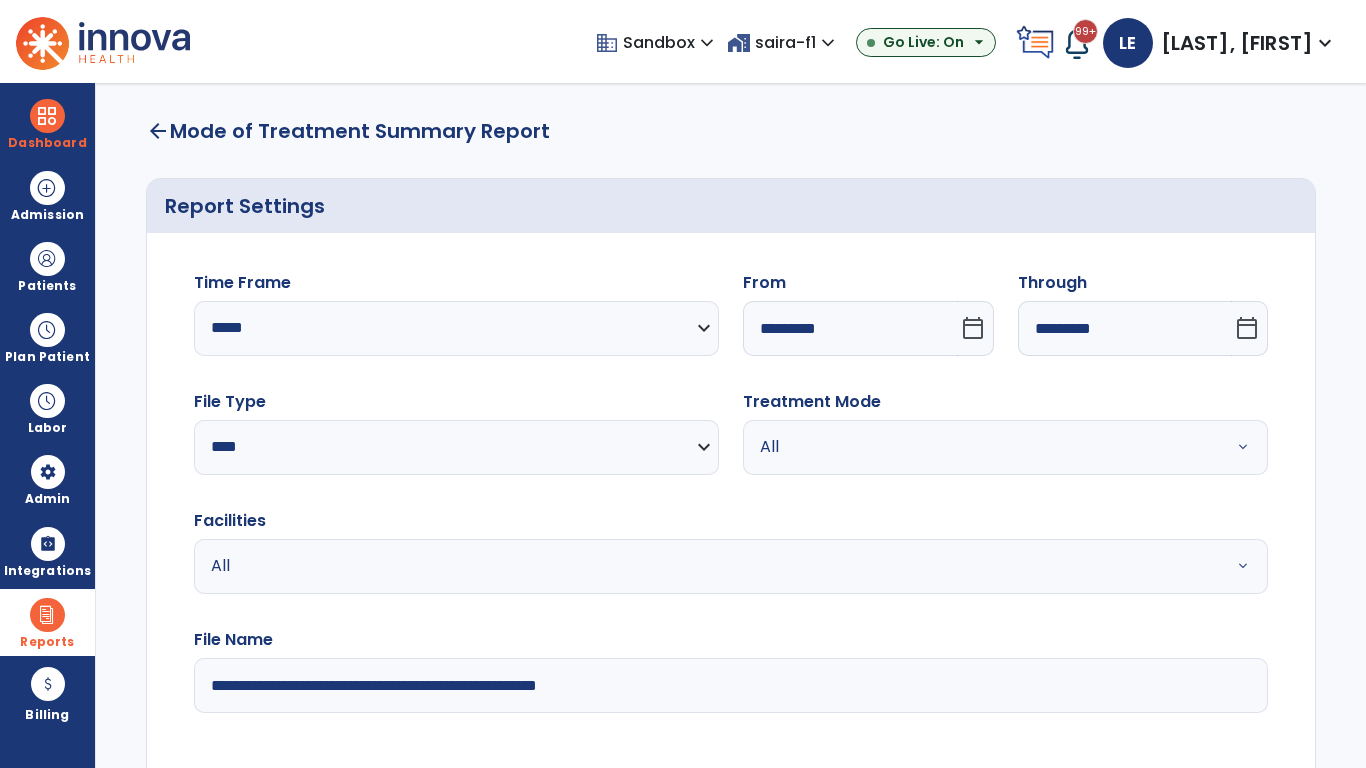 click on "All" at bounding box center (981, 447) 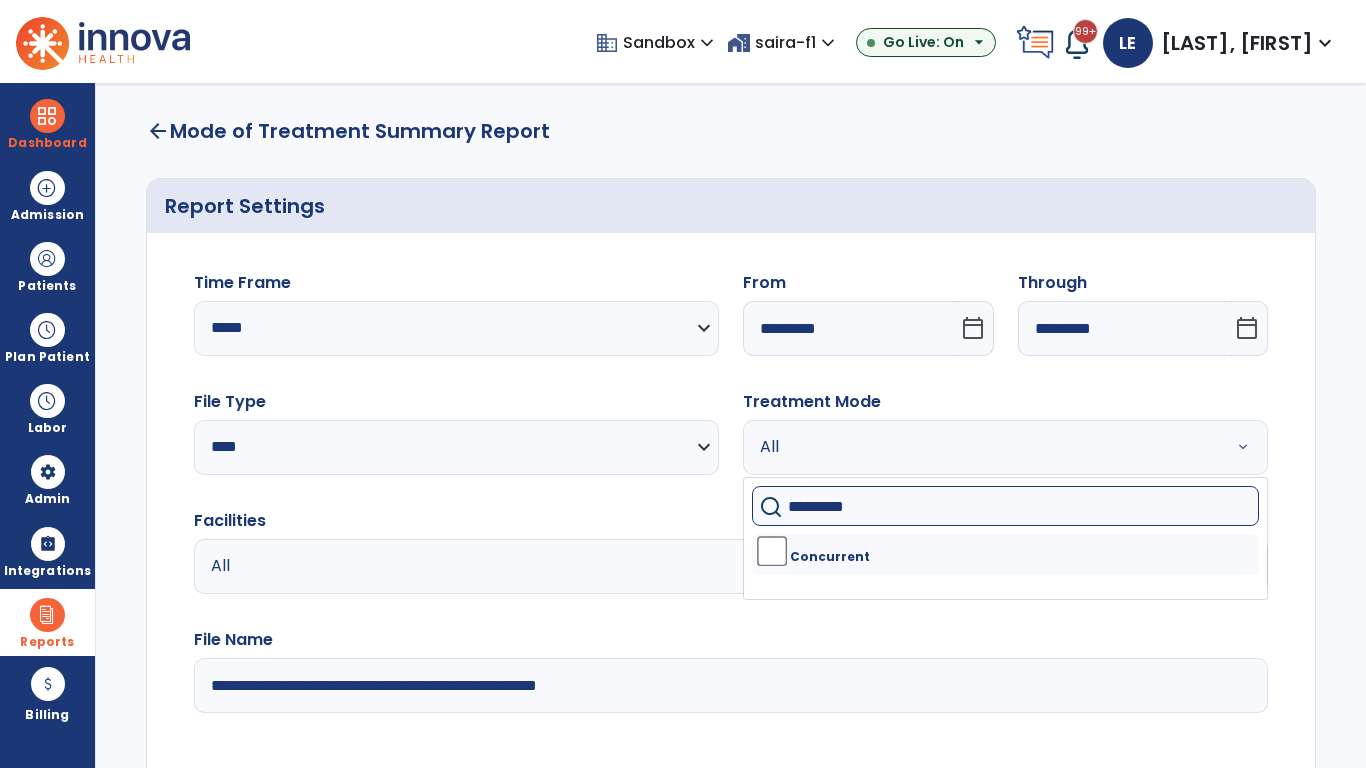 type on "**********" 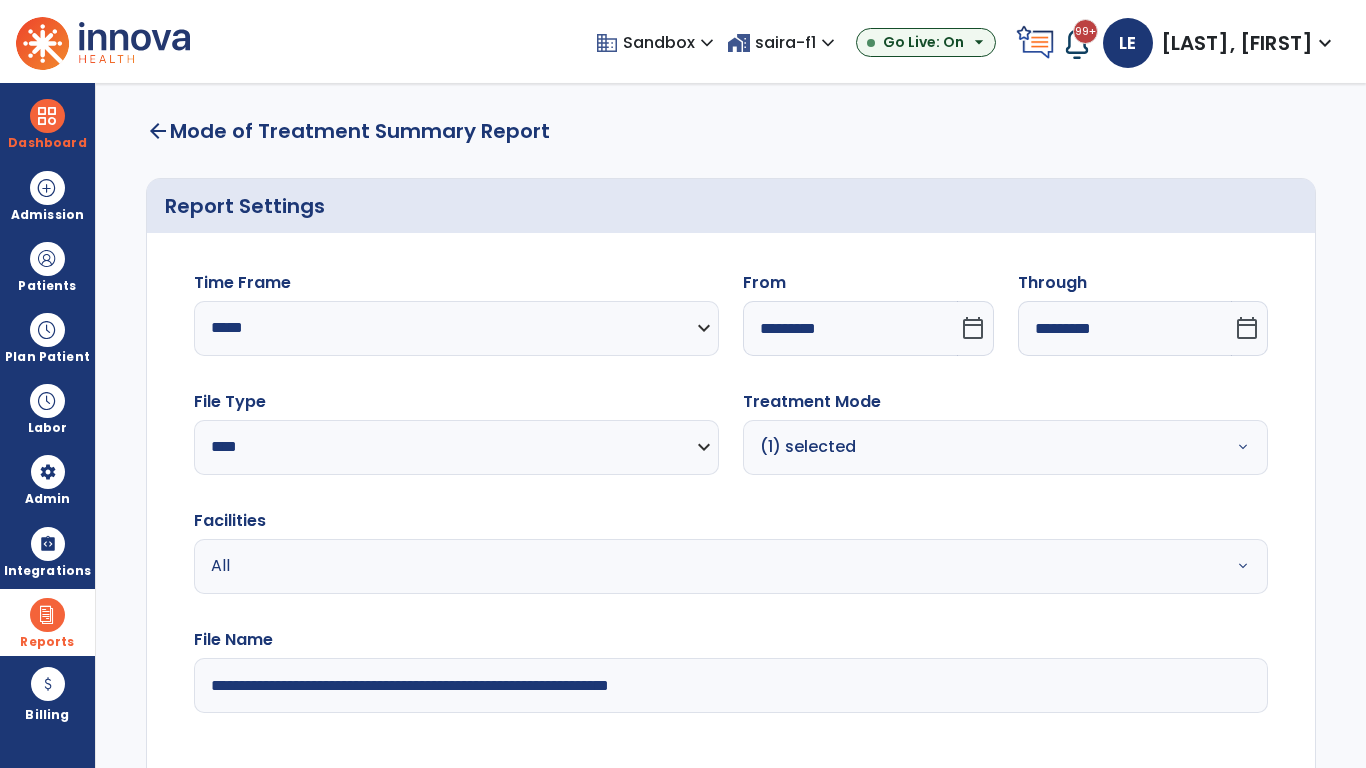 type on "**********" 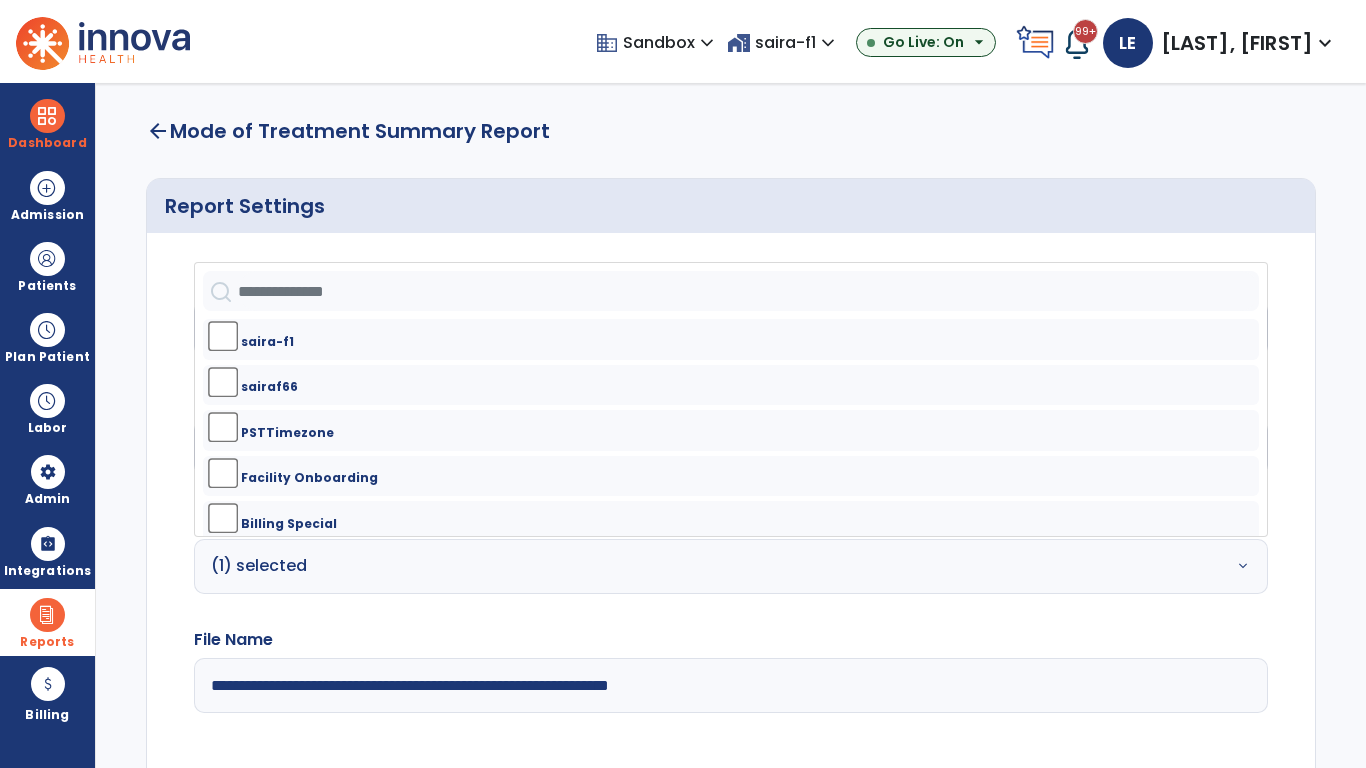 click on "Generate Report" 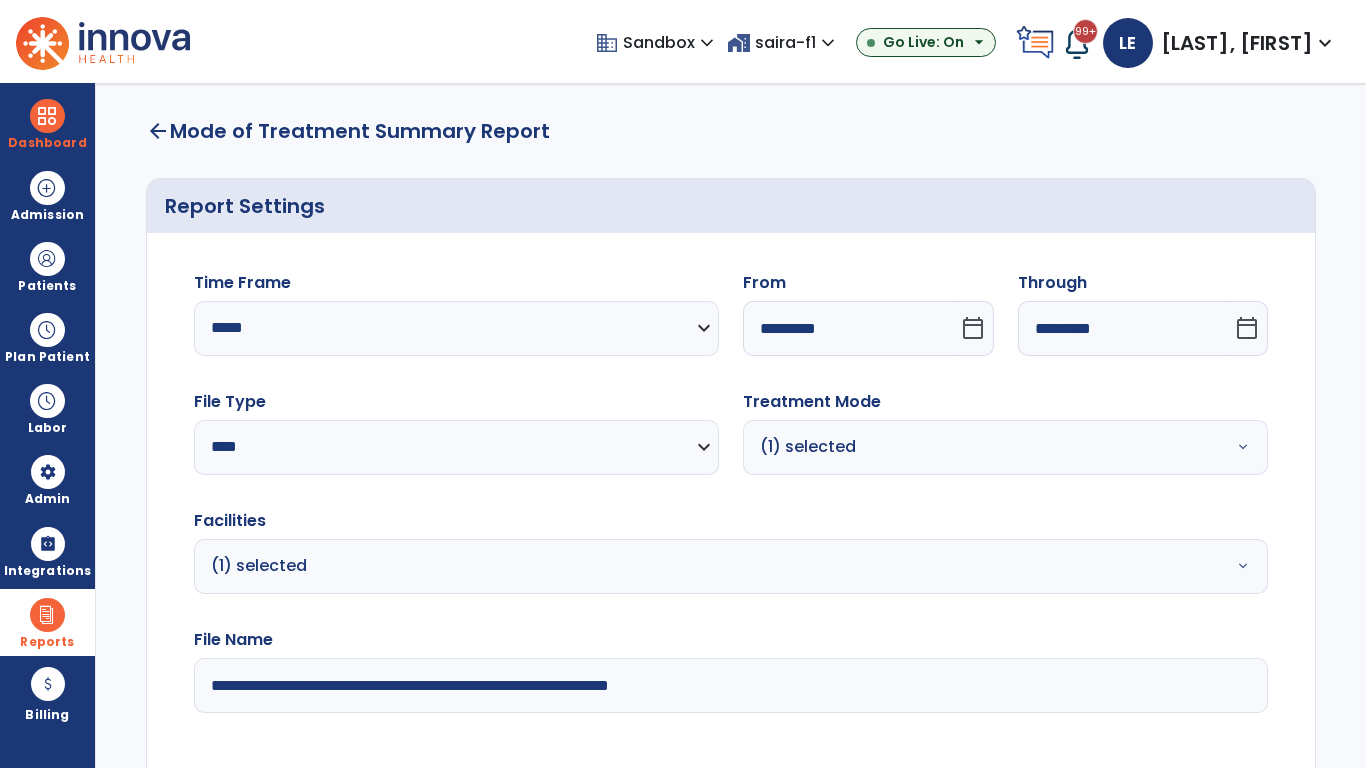 scroll, scrollTop: 145, scrollLeft: 0, axis: vertical 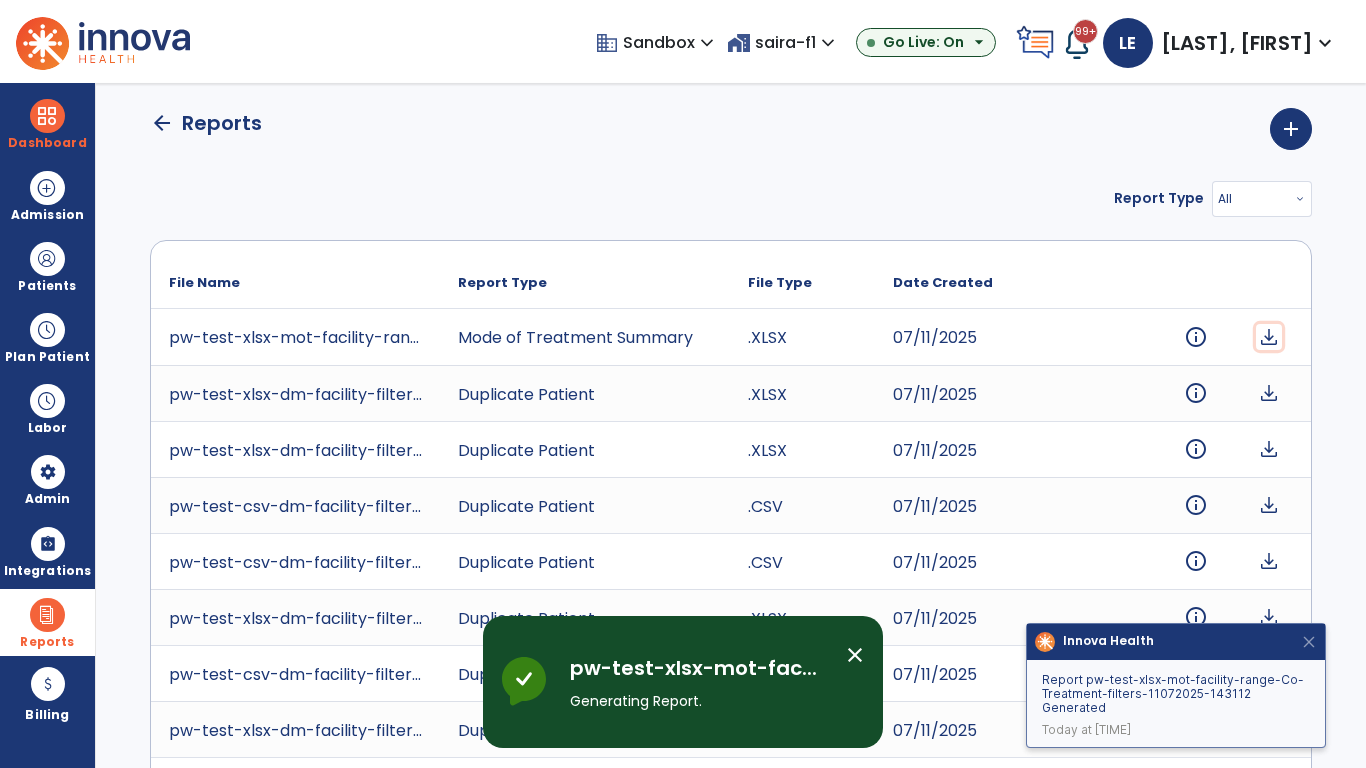 click on "download" 